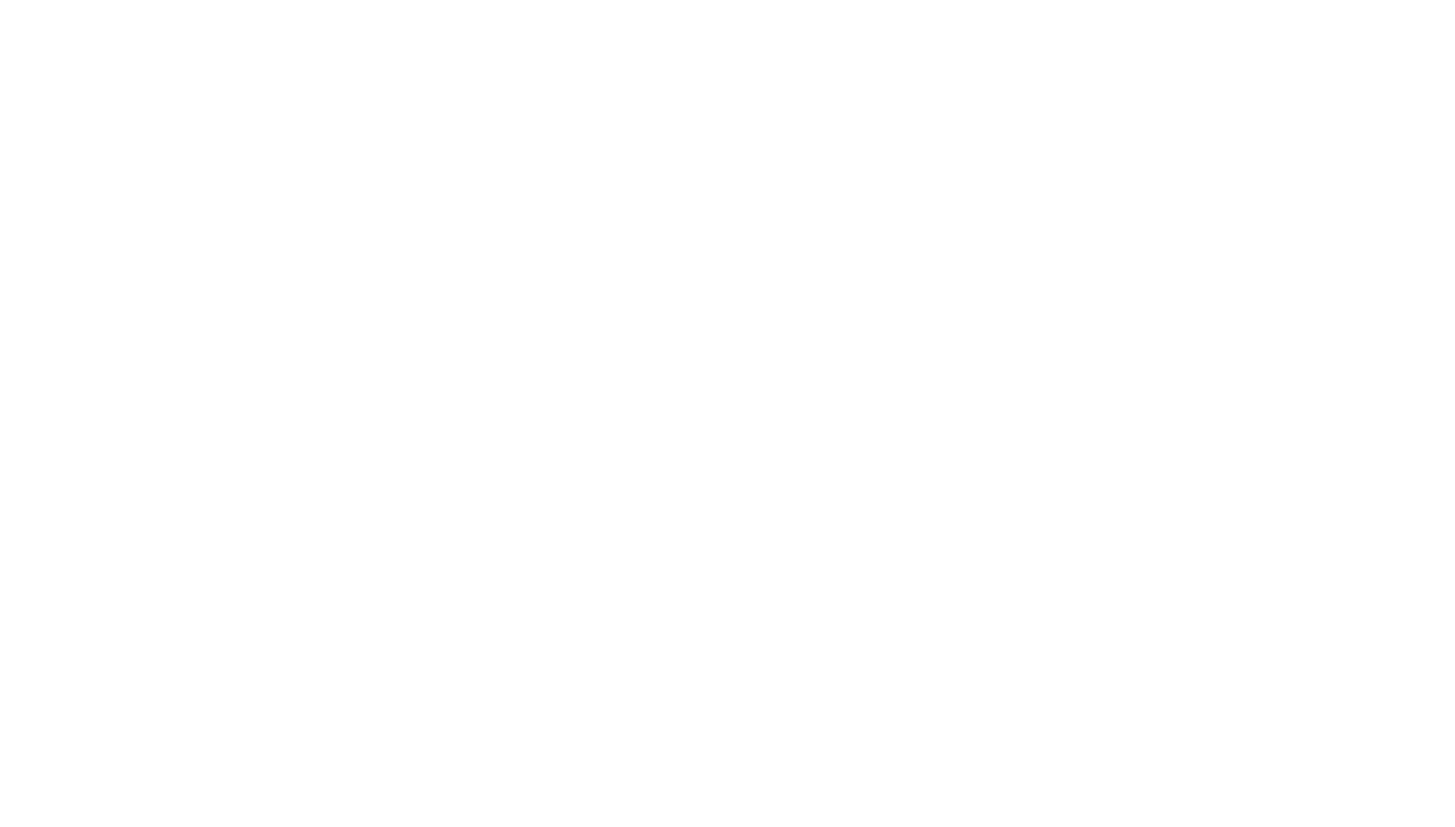 scroll, scrollTop: 0, scrollLeft: 0, axis: both 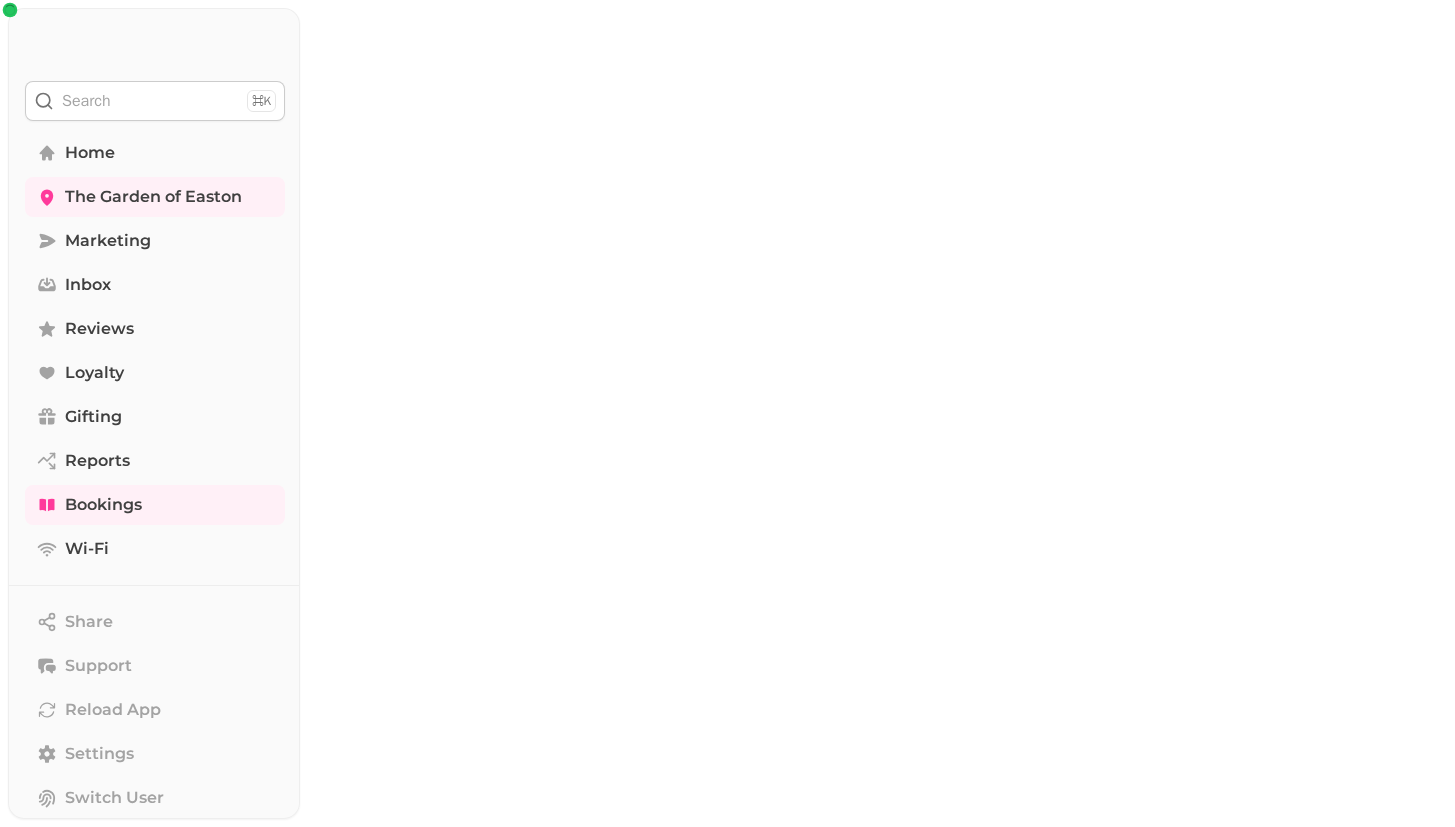 select on "****" 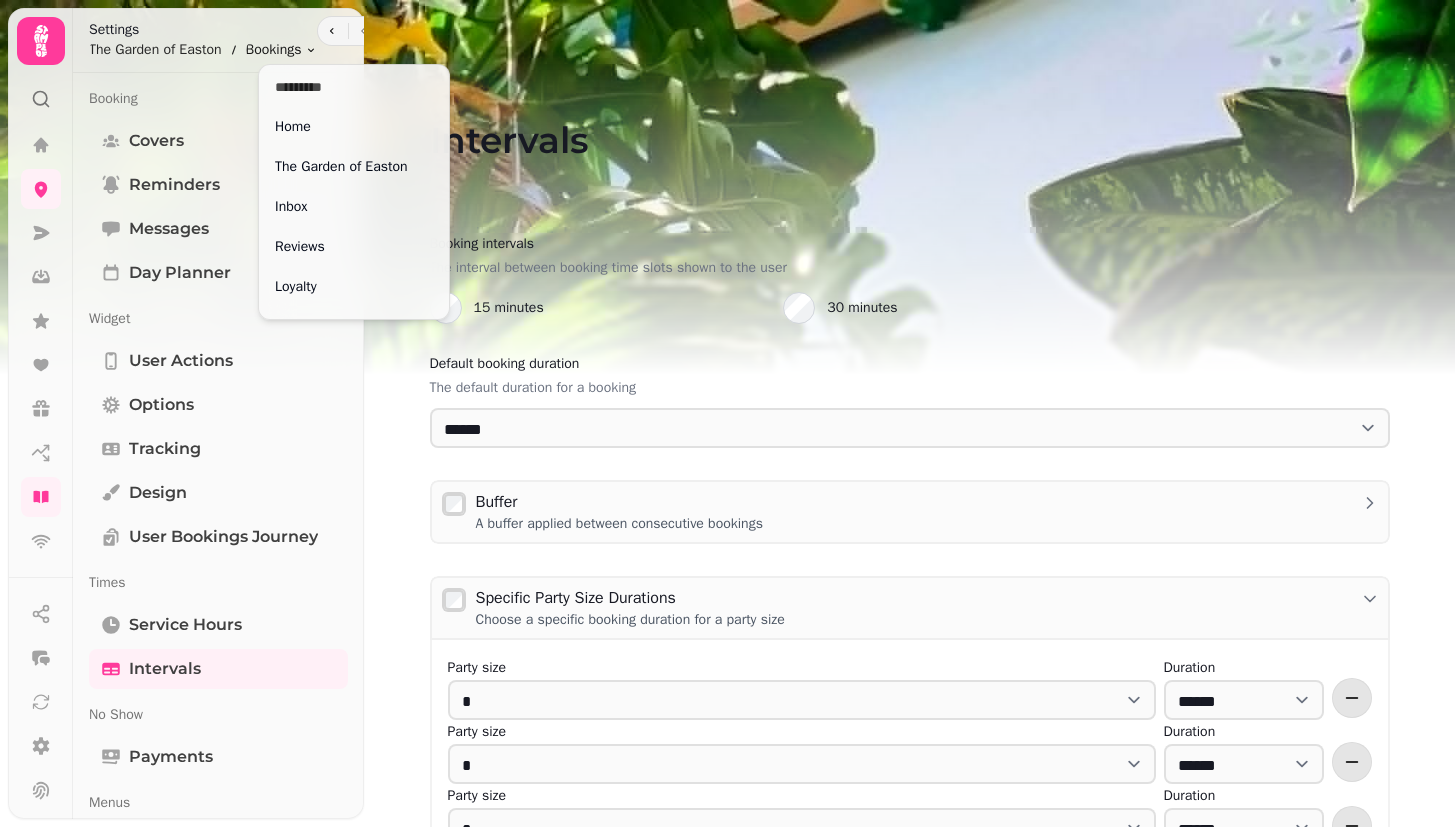 click on "**********" at bounding box center (727, 413) 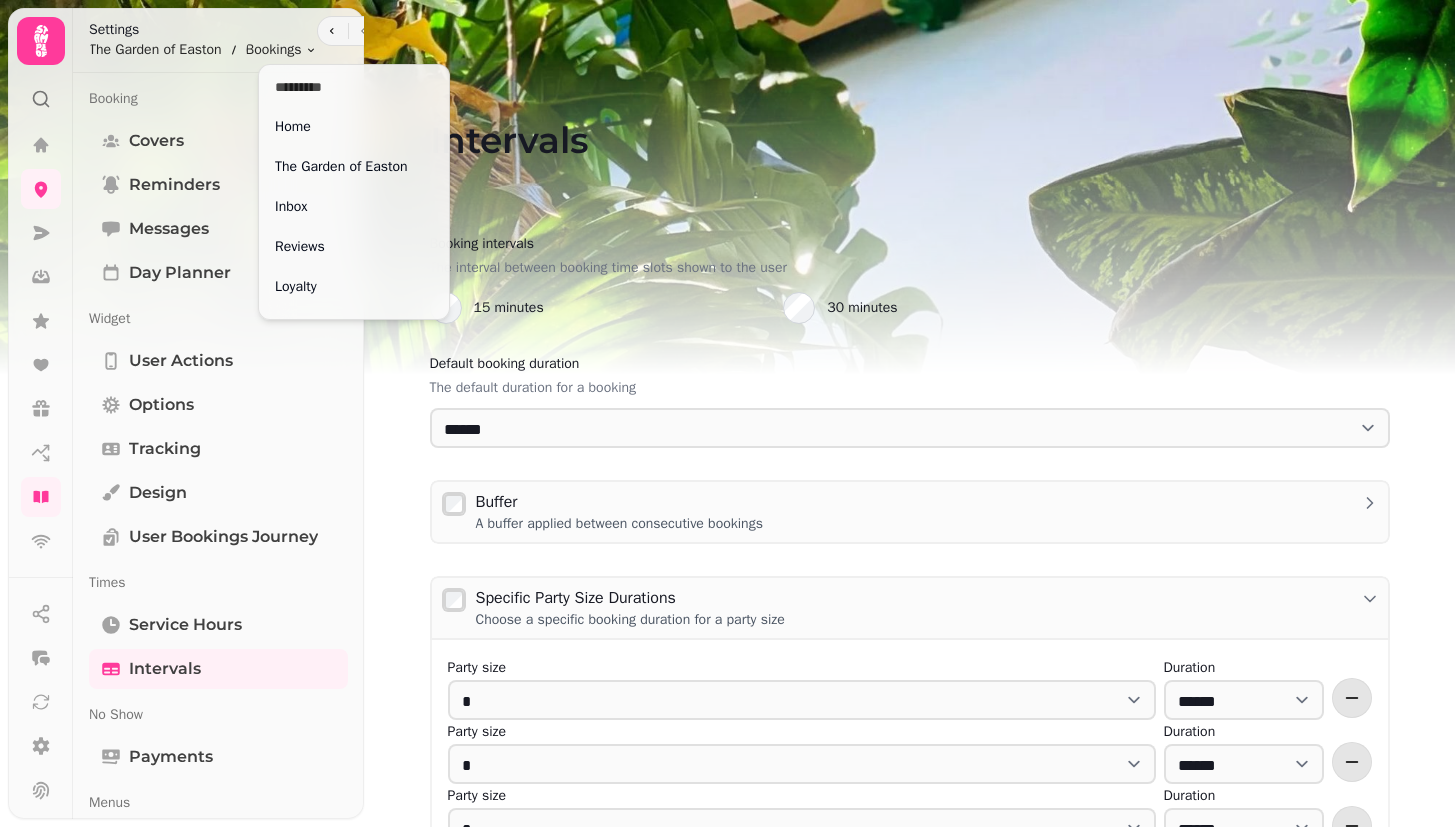 click on "**********" at bounding box center [727, 413] 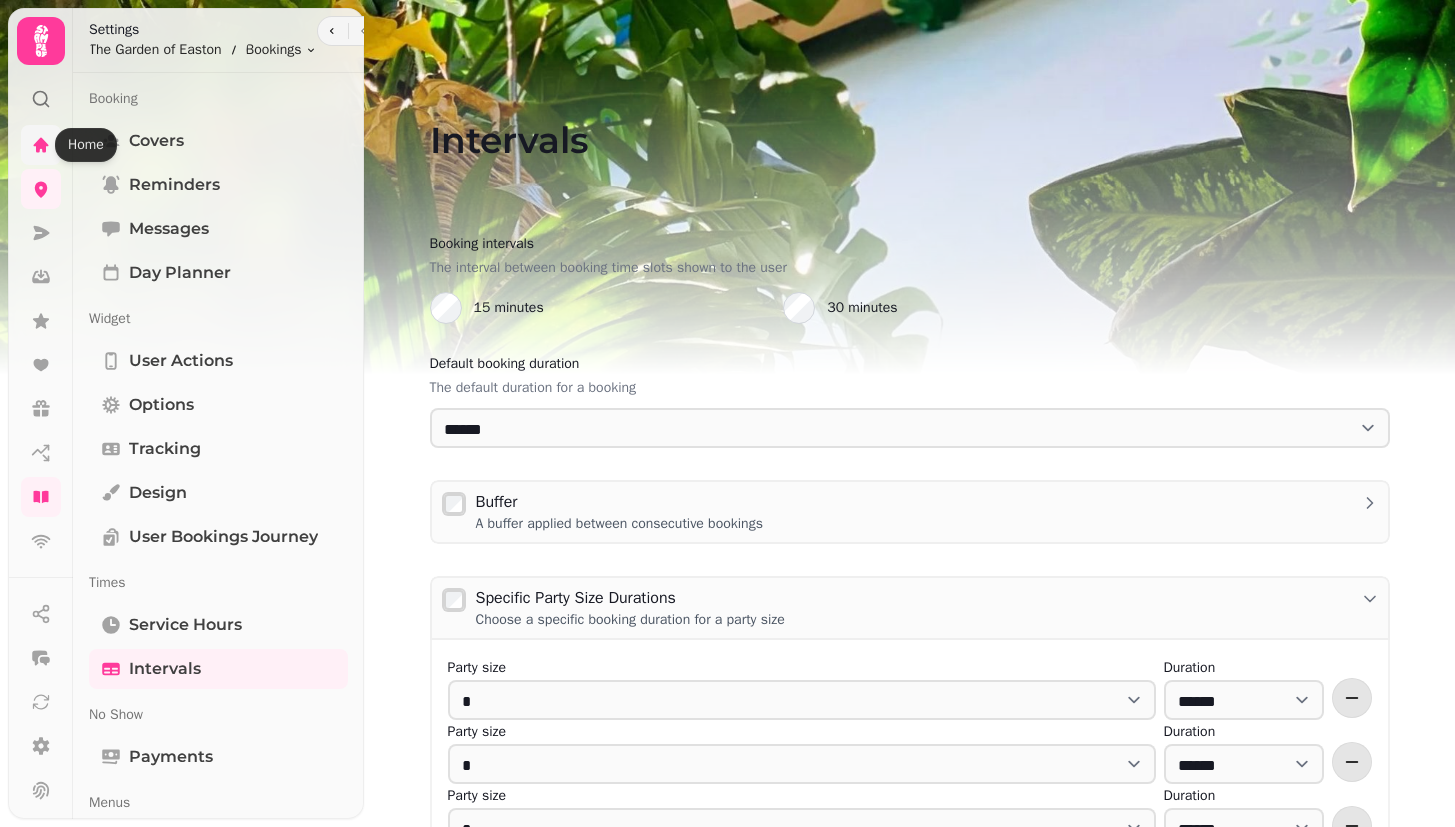 click 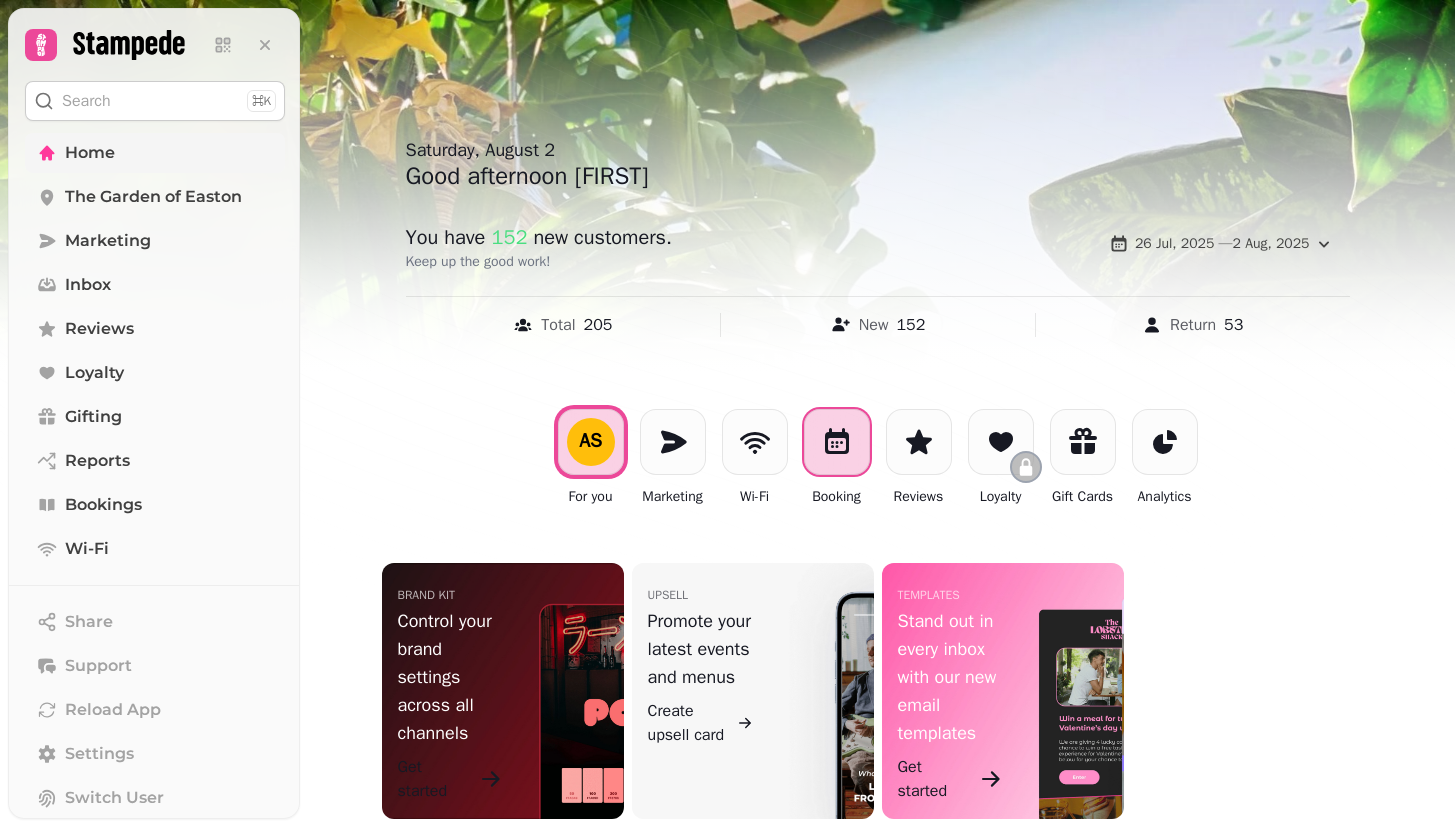 click at bounding box center (837, 442) 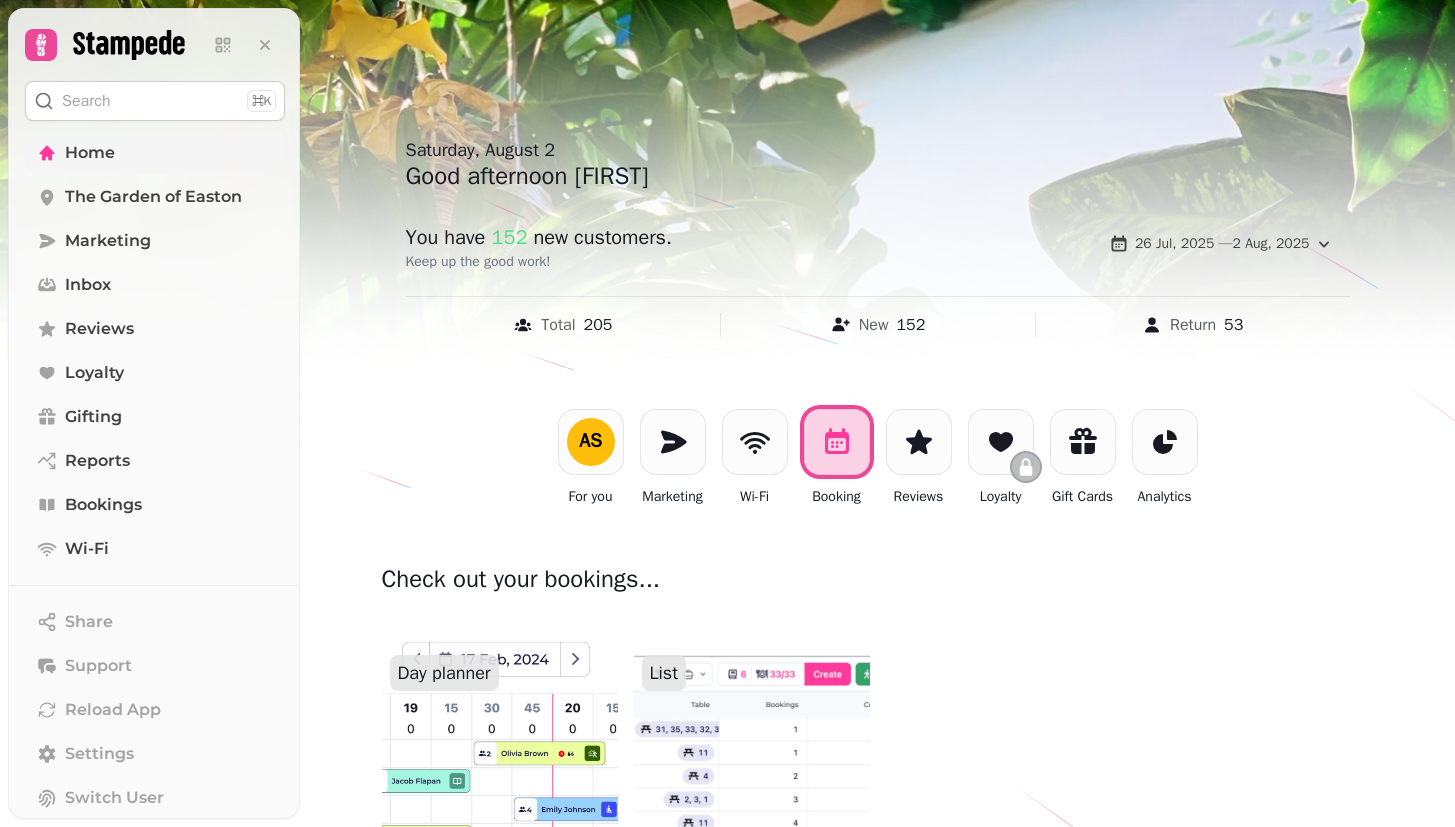 click at bounding box center [500, 731] 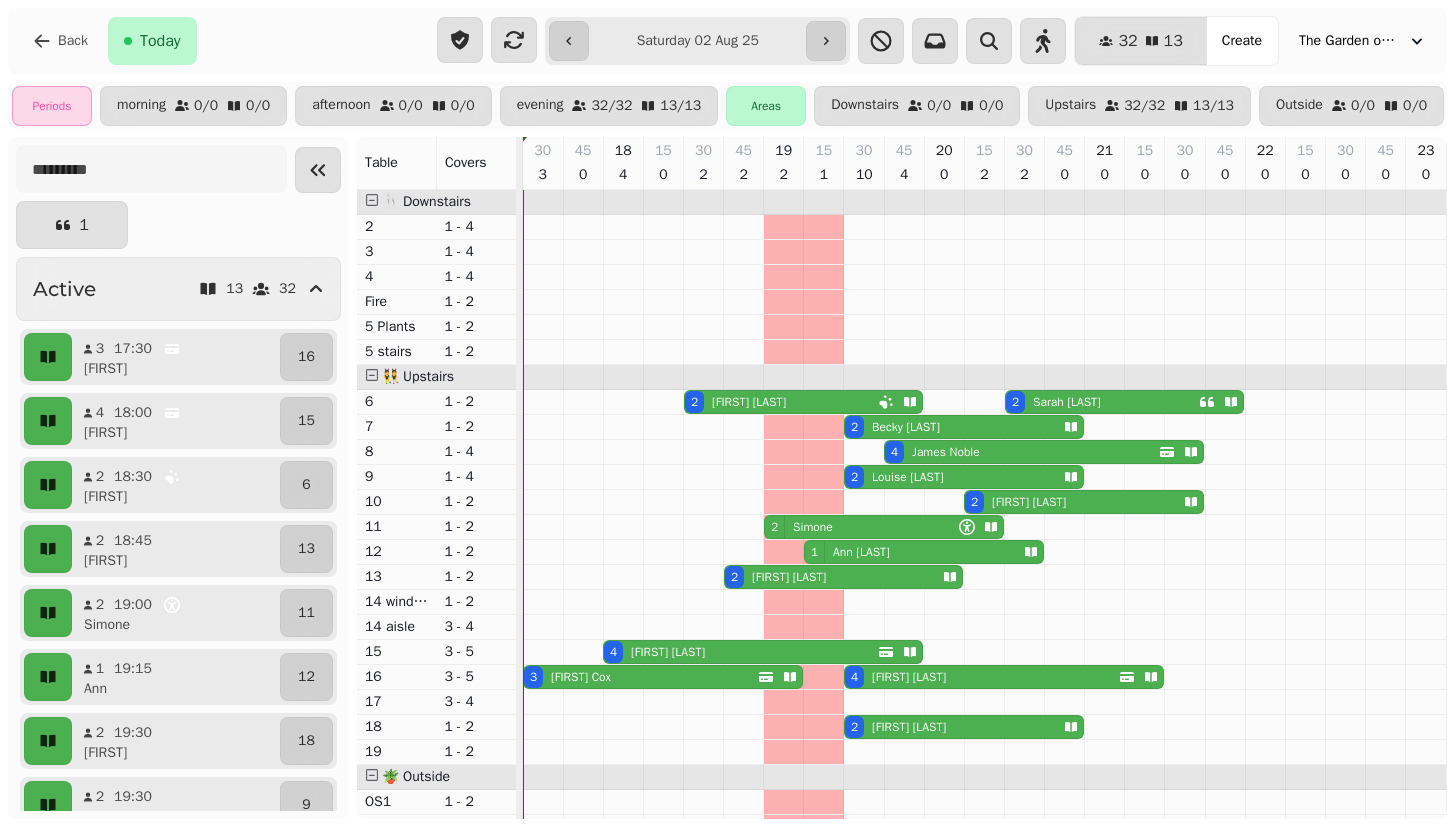 click 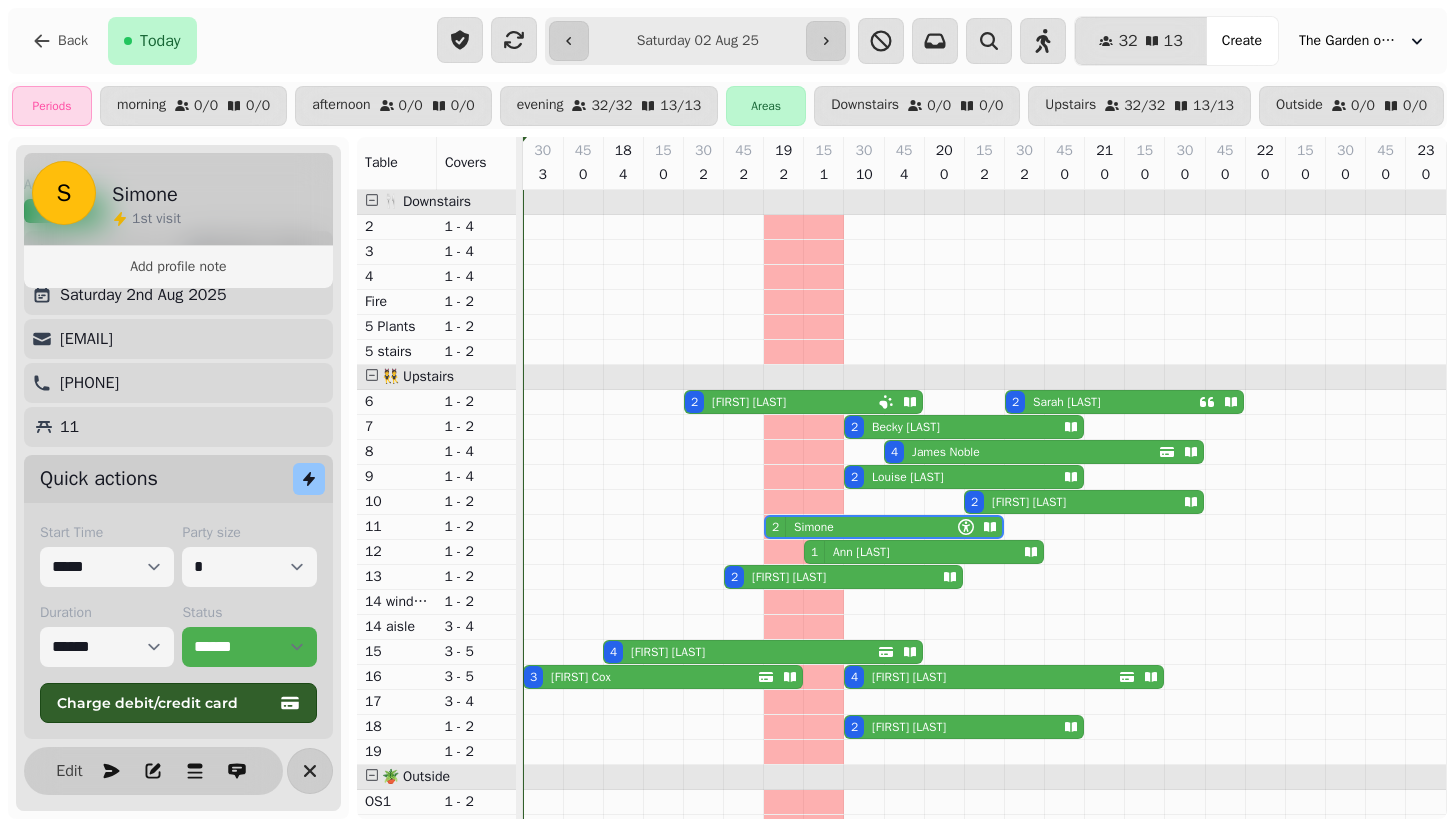 scroll, scrollTop: 121, scrollLeft: 0, axis: vertical 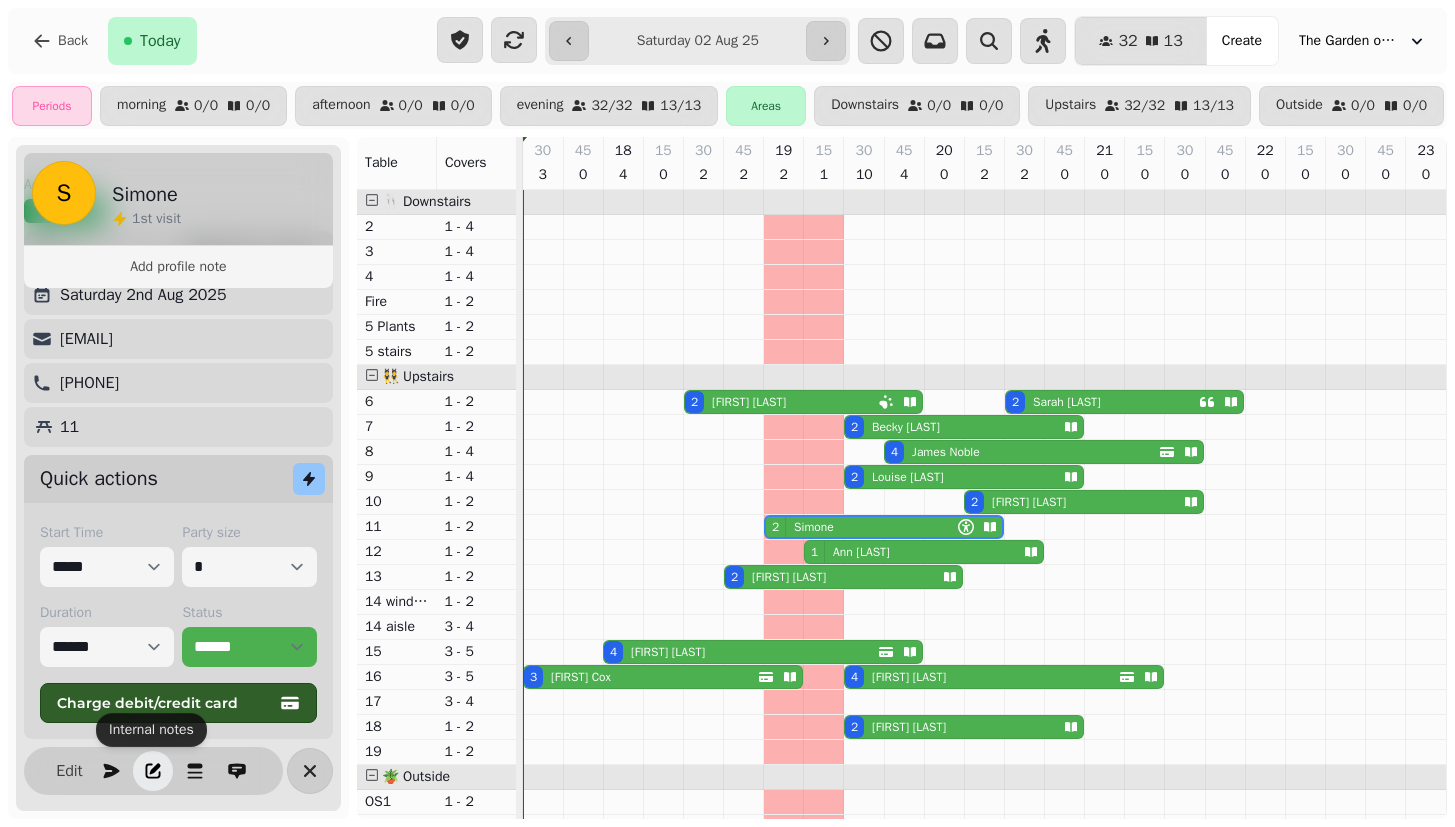 click 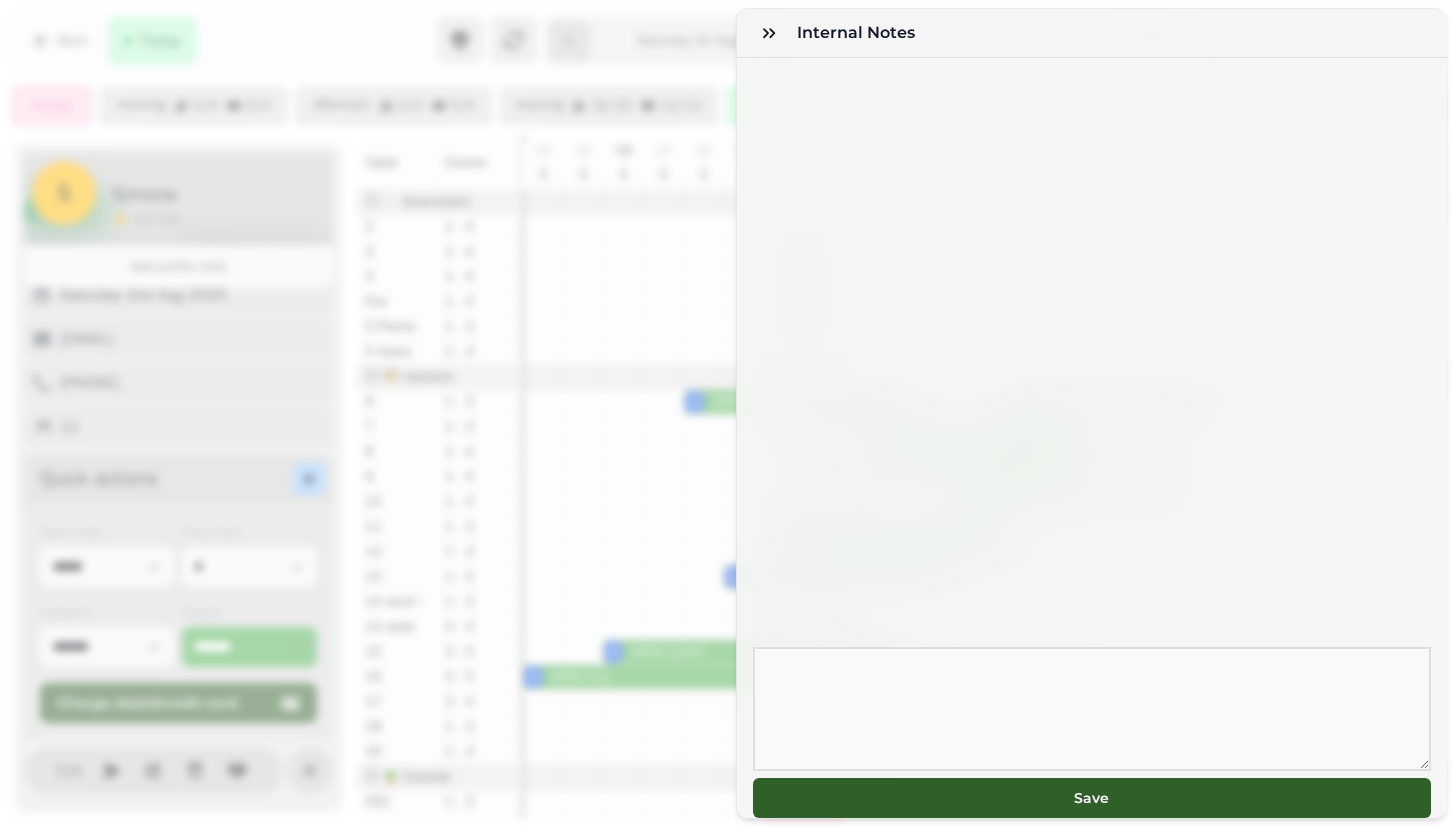 click on "Internal Notes Save" at bounding box center (727, 429) 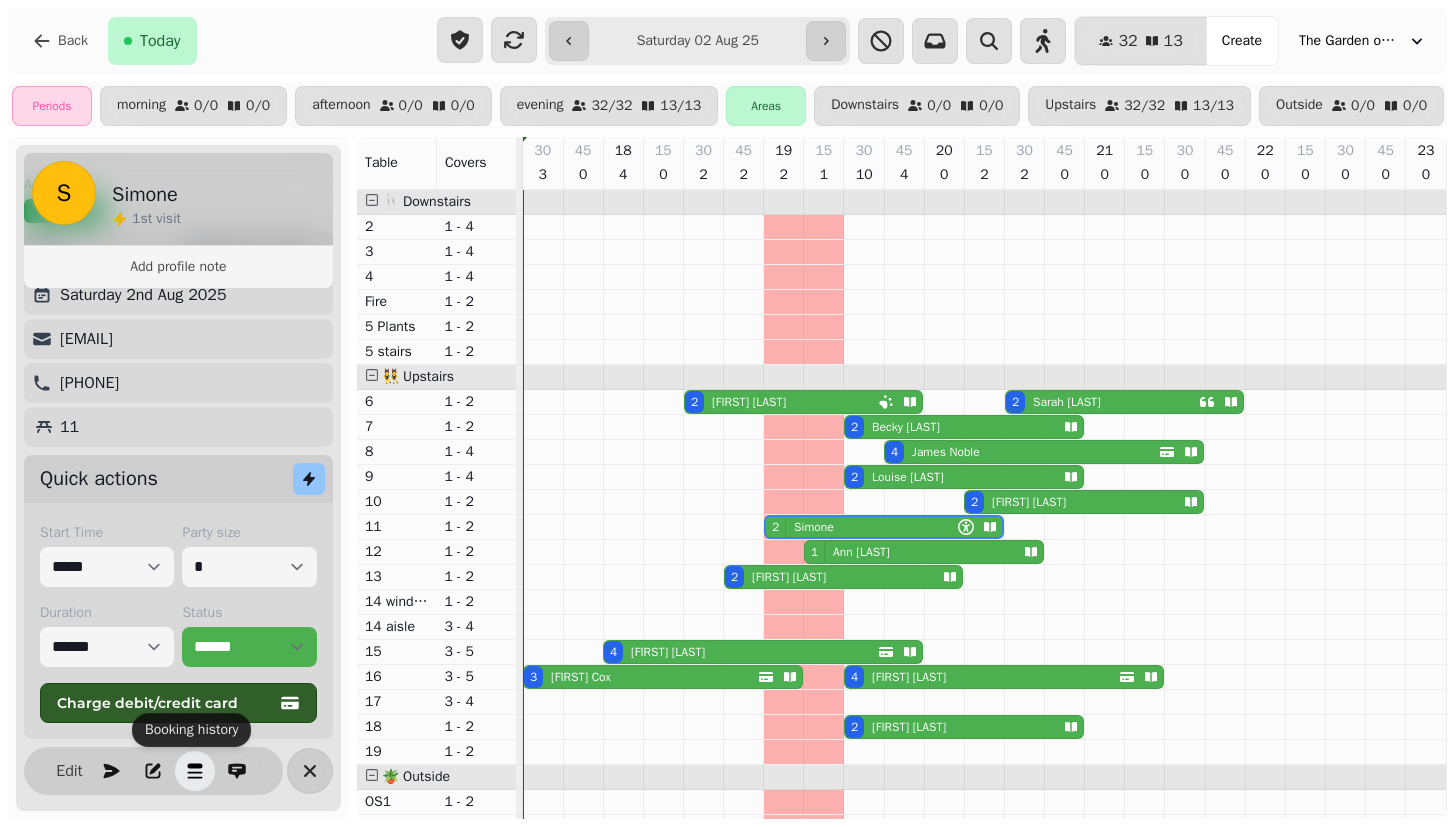 click 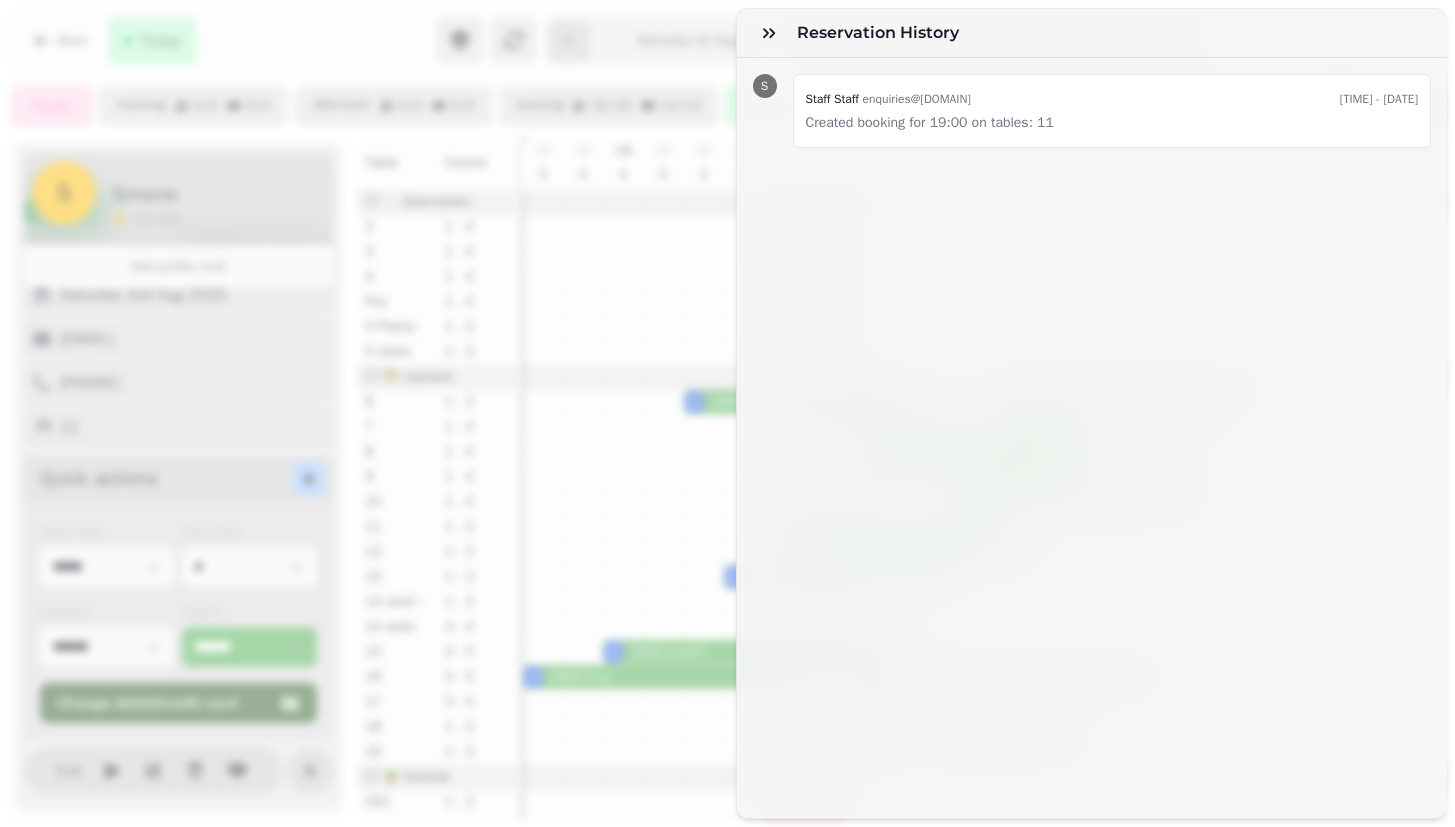 click on "Reservation History S Staff Staff enquiries@[DOMAIN] [TIME] - [DATE] Created booking for 19:00 on tables: 11" at bounding box center (727, 429) 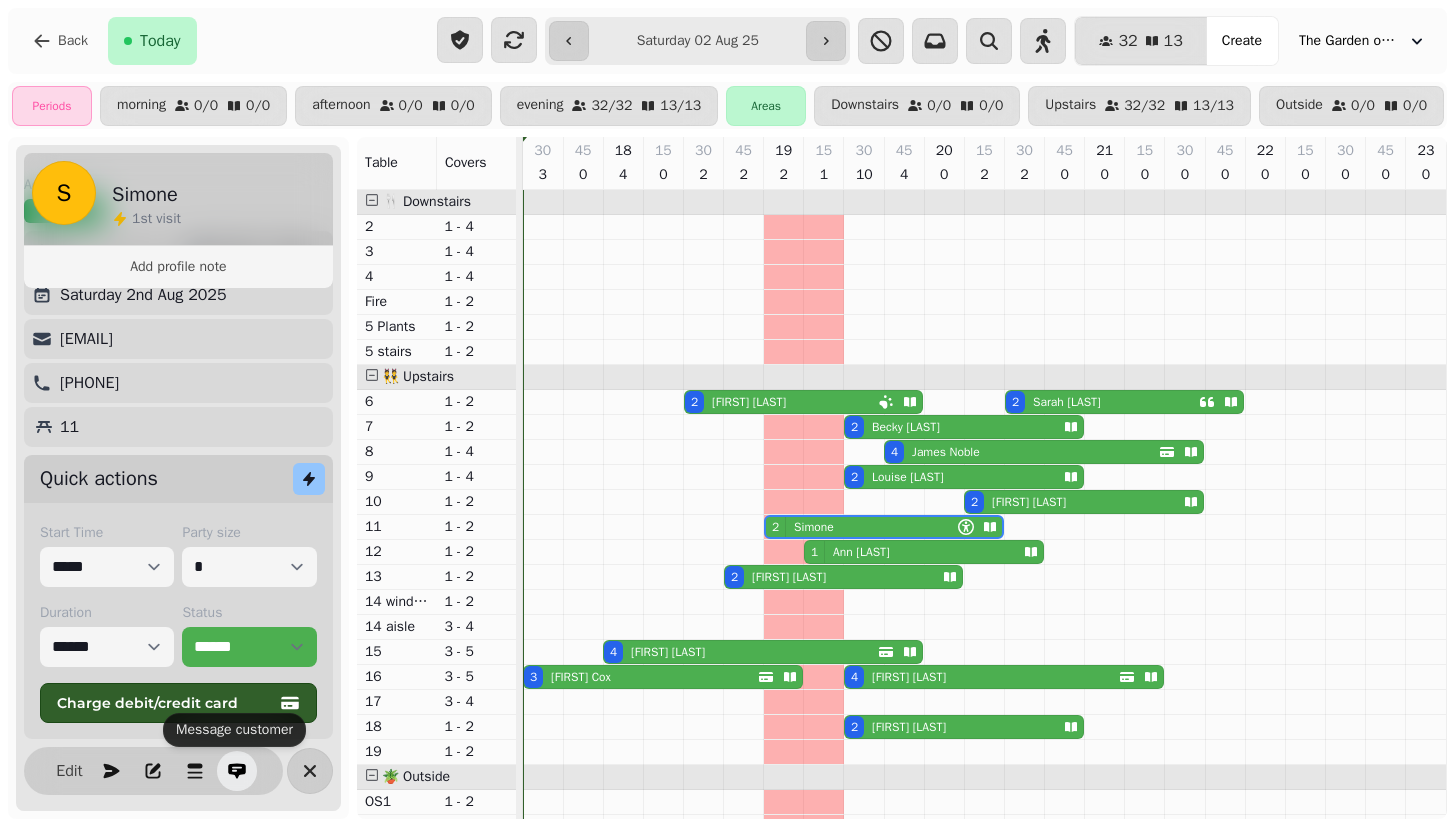 click 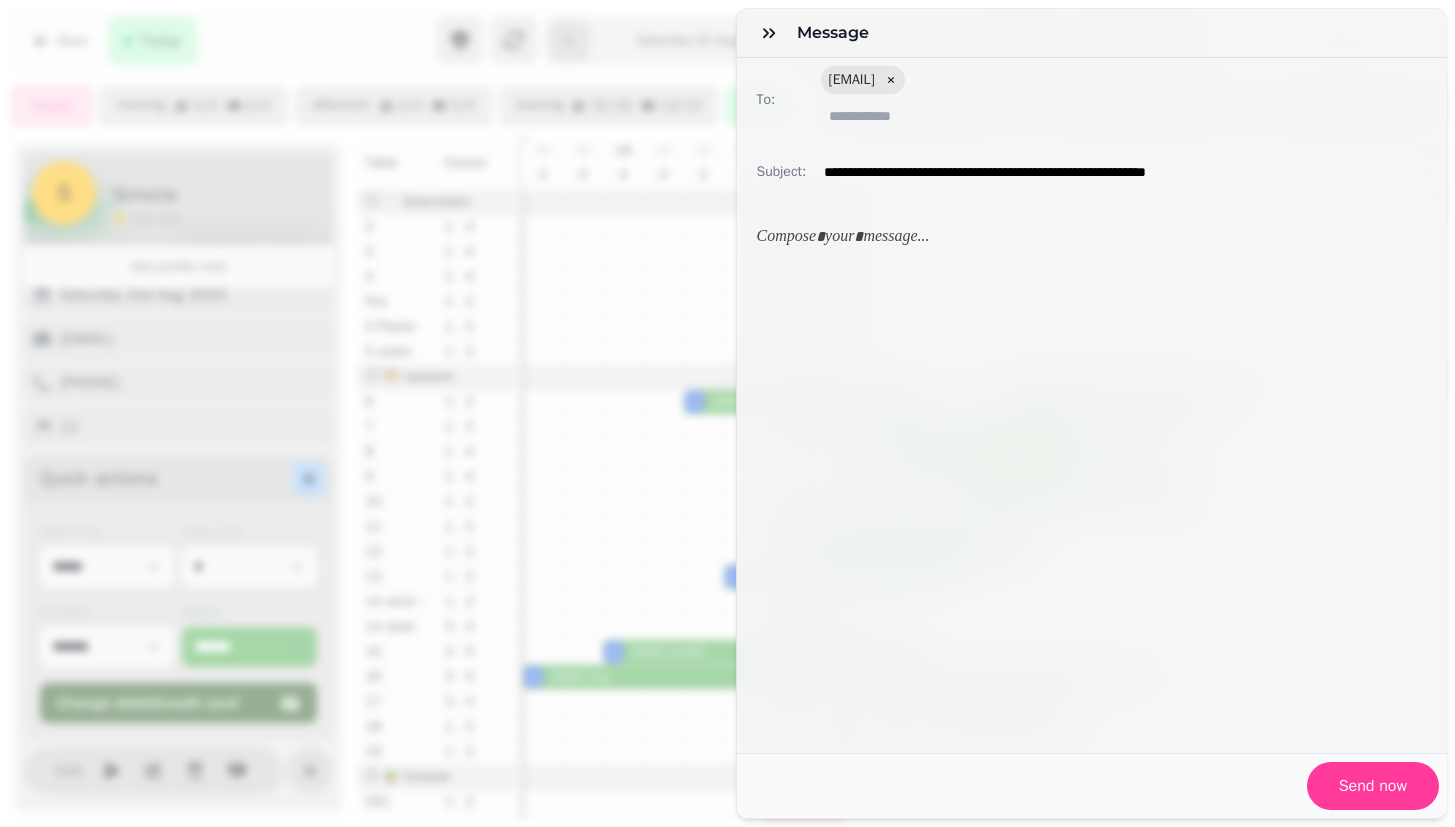 click on "**********" at bounding box center (727, 429) 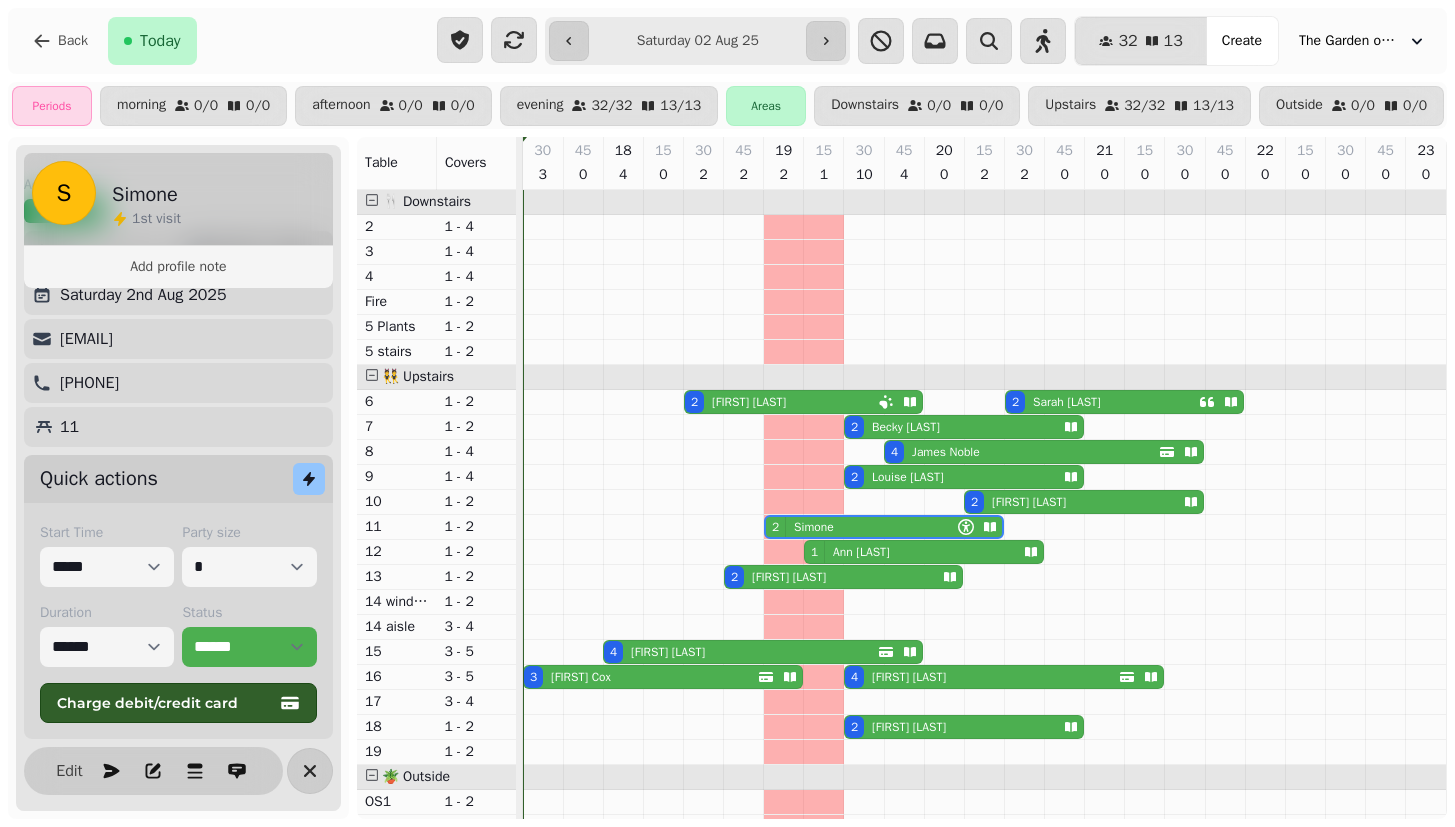 click 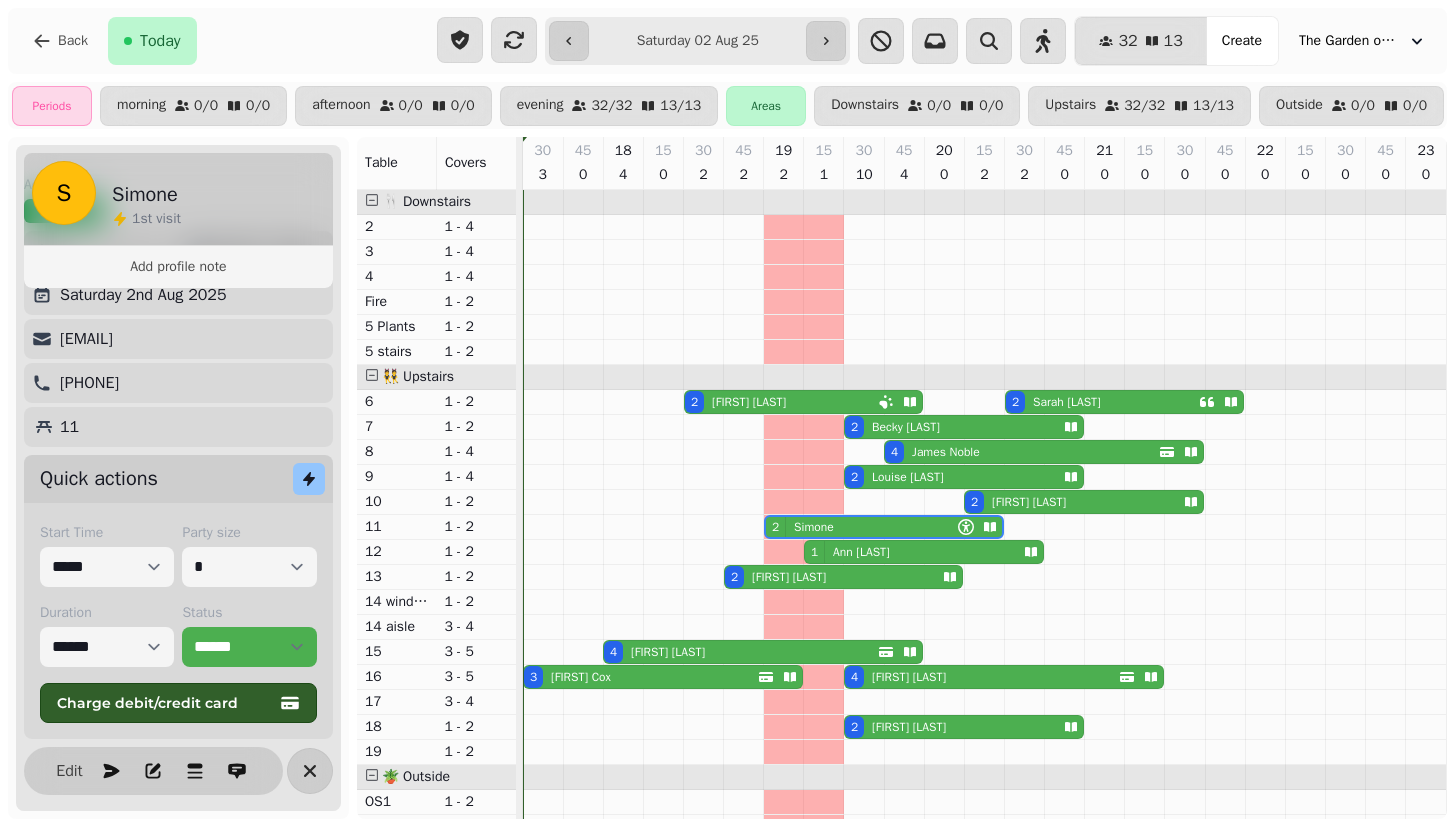 scroll, scrollTop: 20, scrollLeft: 0, axis: vertical 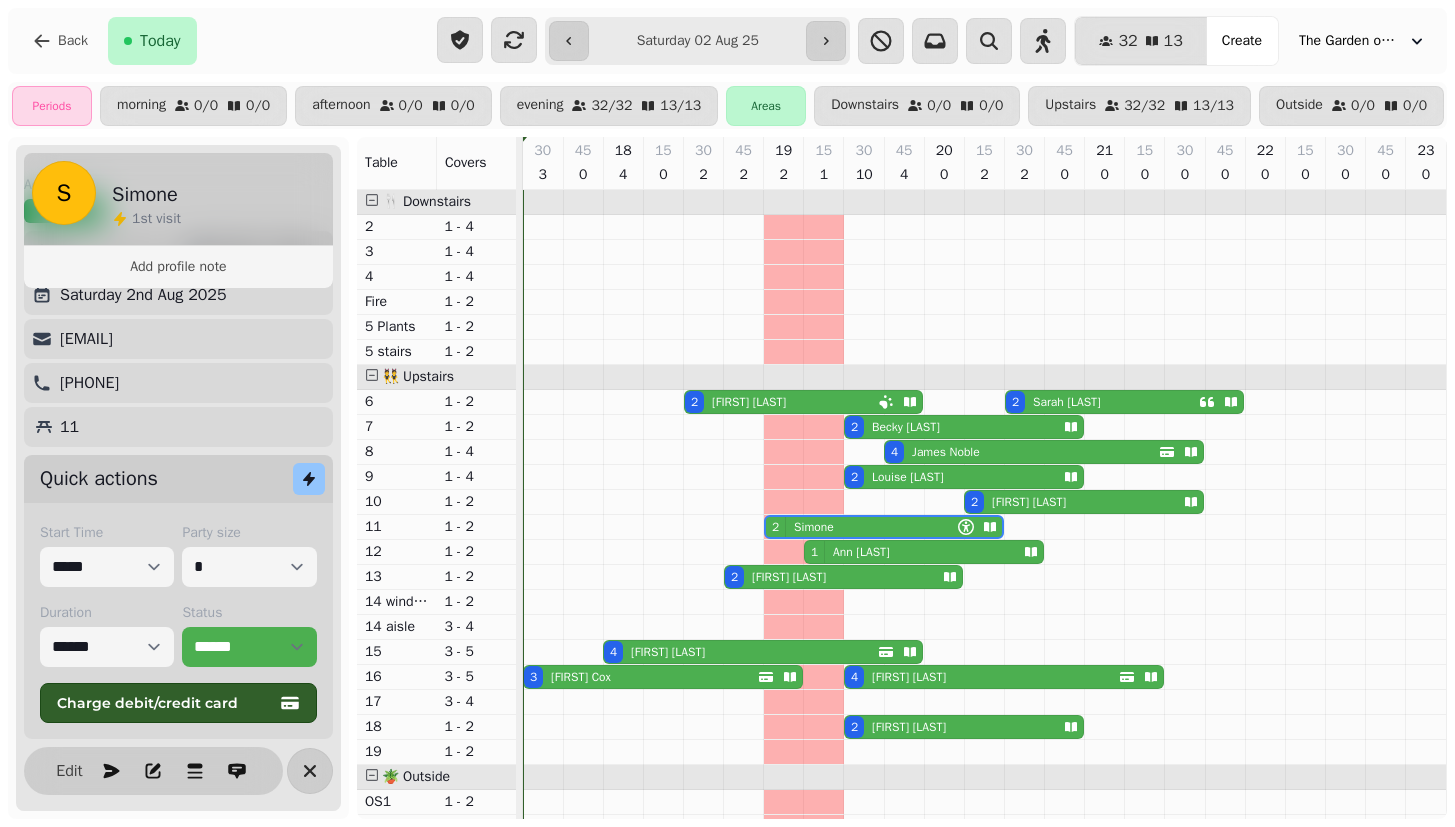 click 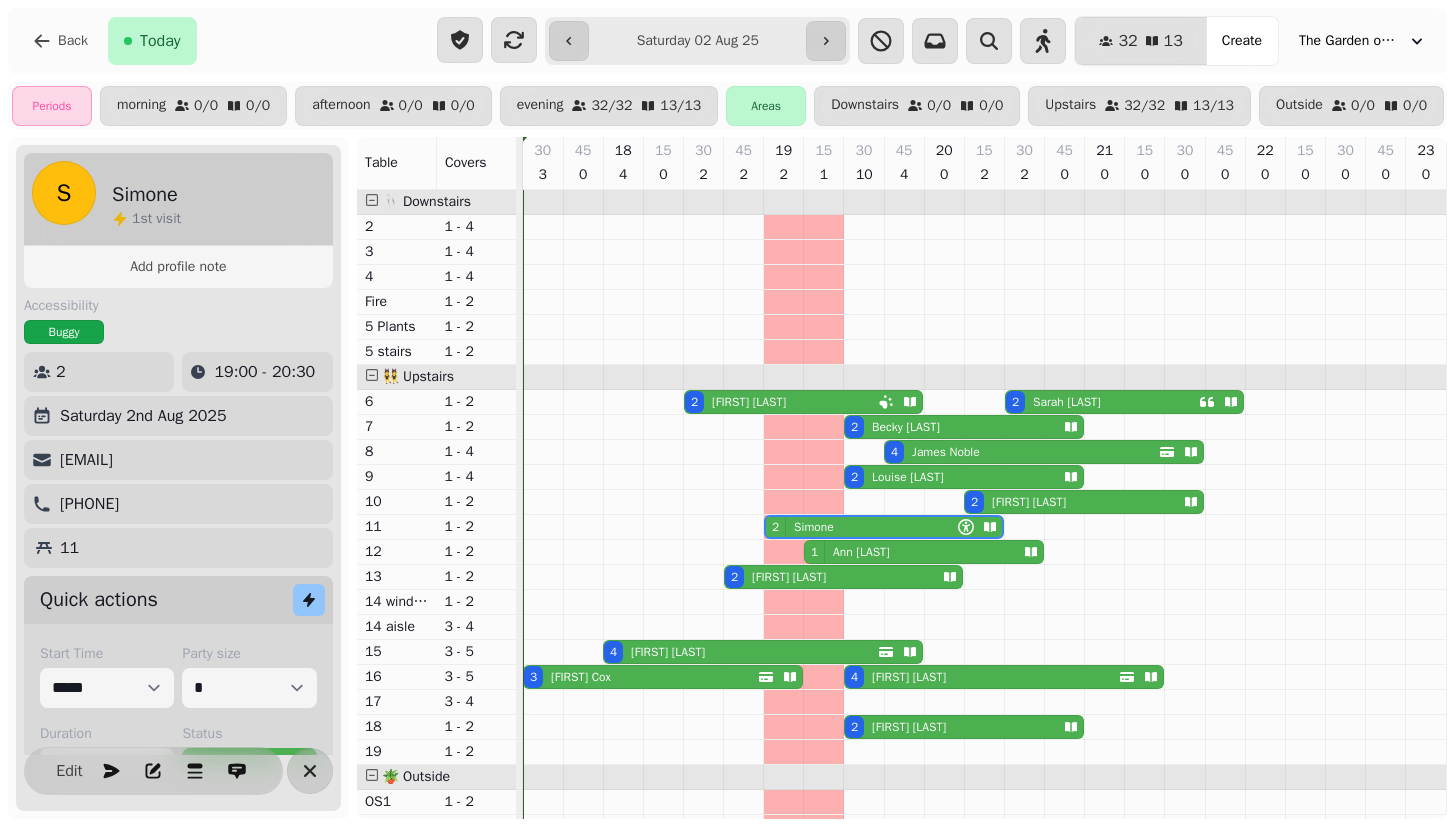 scroll, scrollTop: 0, scrollLeft: 0, axis: both 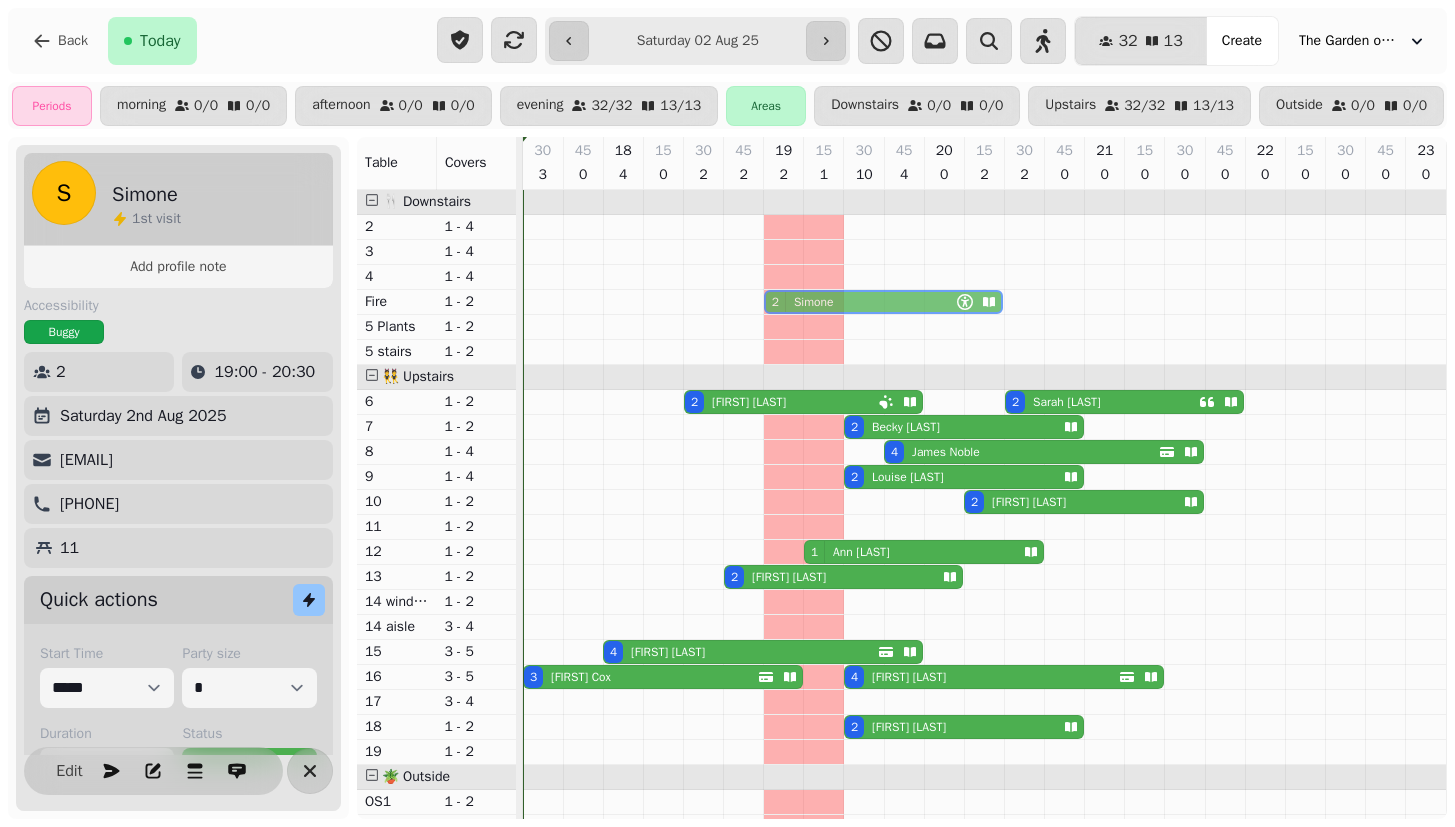 drag, startPoint x: 877, startPoint y: 523, endPoint x: 868, endPoint y: 295, distance: 228.17757 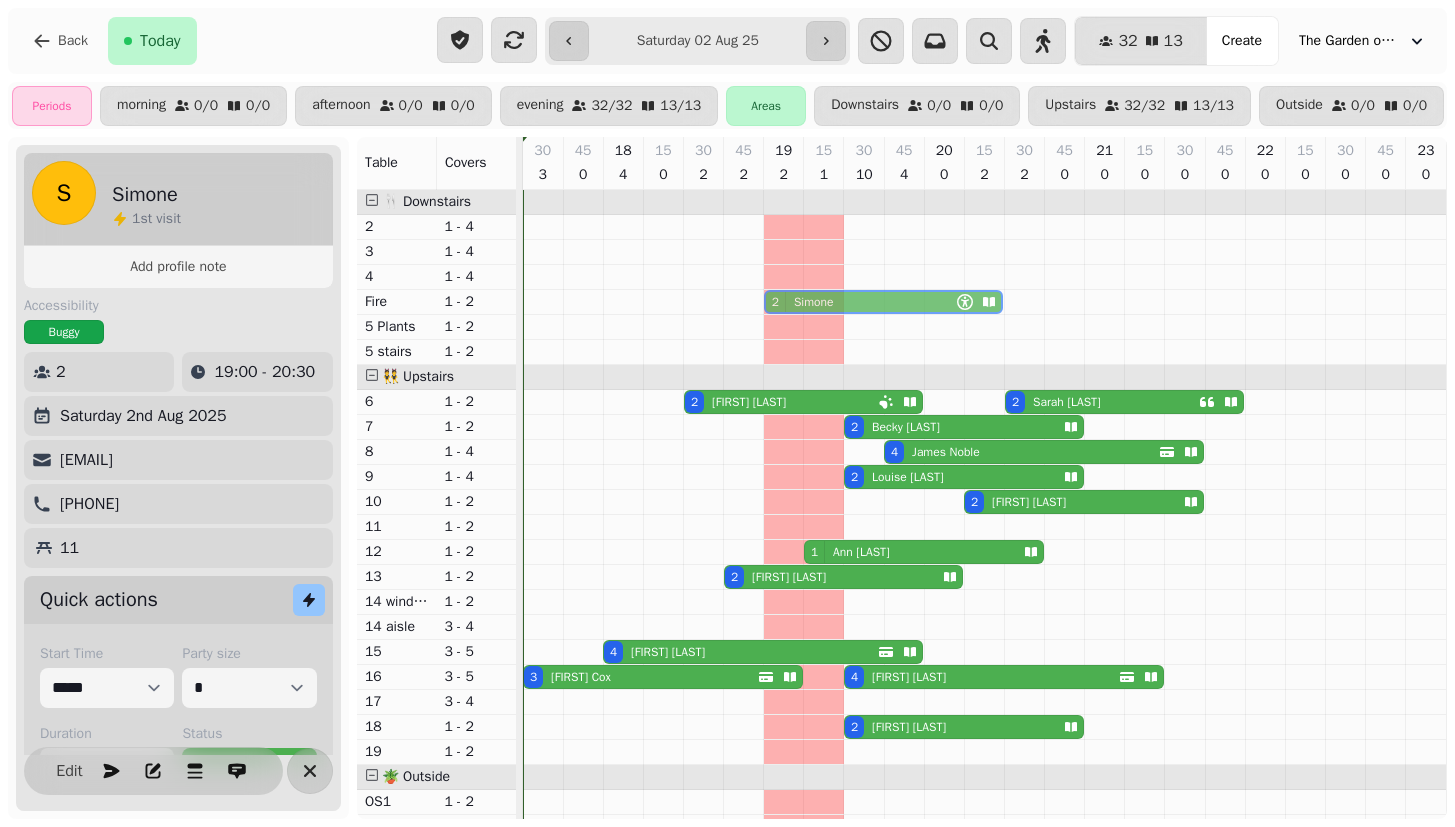 click on "2 [FIRST] 2 [FIRST] [LAST] 2 [FIRST] [LAST] 2 [FIRST] [LAST] 4 [FIRST] [LAST] 2 [FIRST] [LAST] 2 [FIRST] [LAST] 2 [FIRST] 1 [FIRST] [LAST] 2 [FIRST] [LAST] 4 [FIRST] [LAST] 3 [FIRST] [LAST] 4 [FIRST] [LAST] 2 [FIRST] [LAST]" at bounding box center [984, 577] 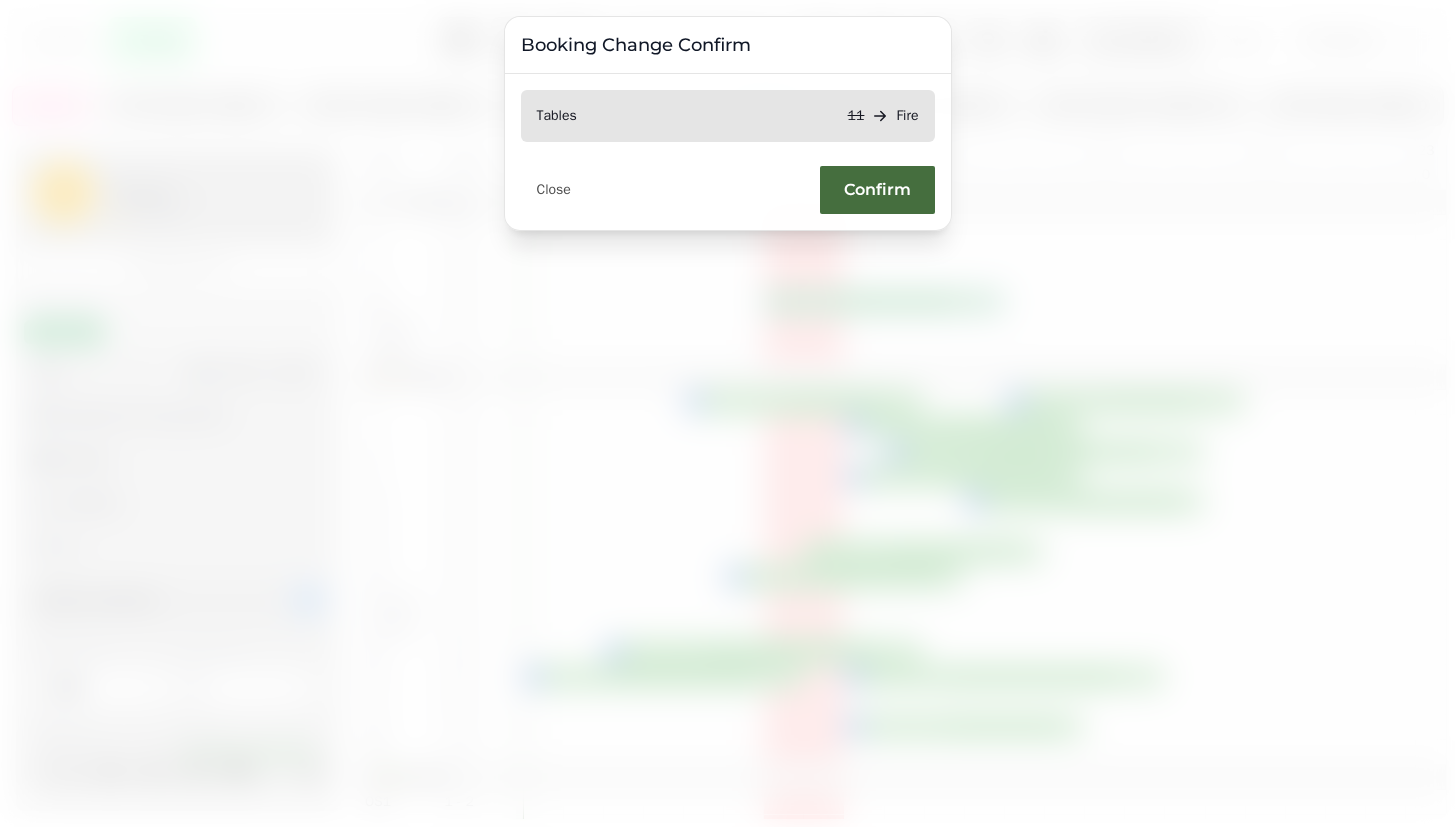 click on "Confirm" at bounding box center [877, 190] 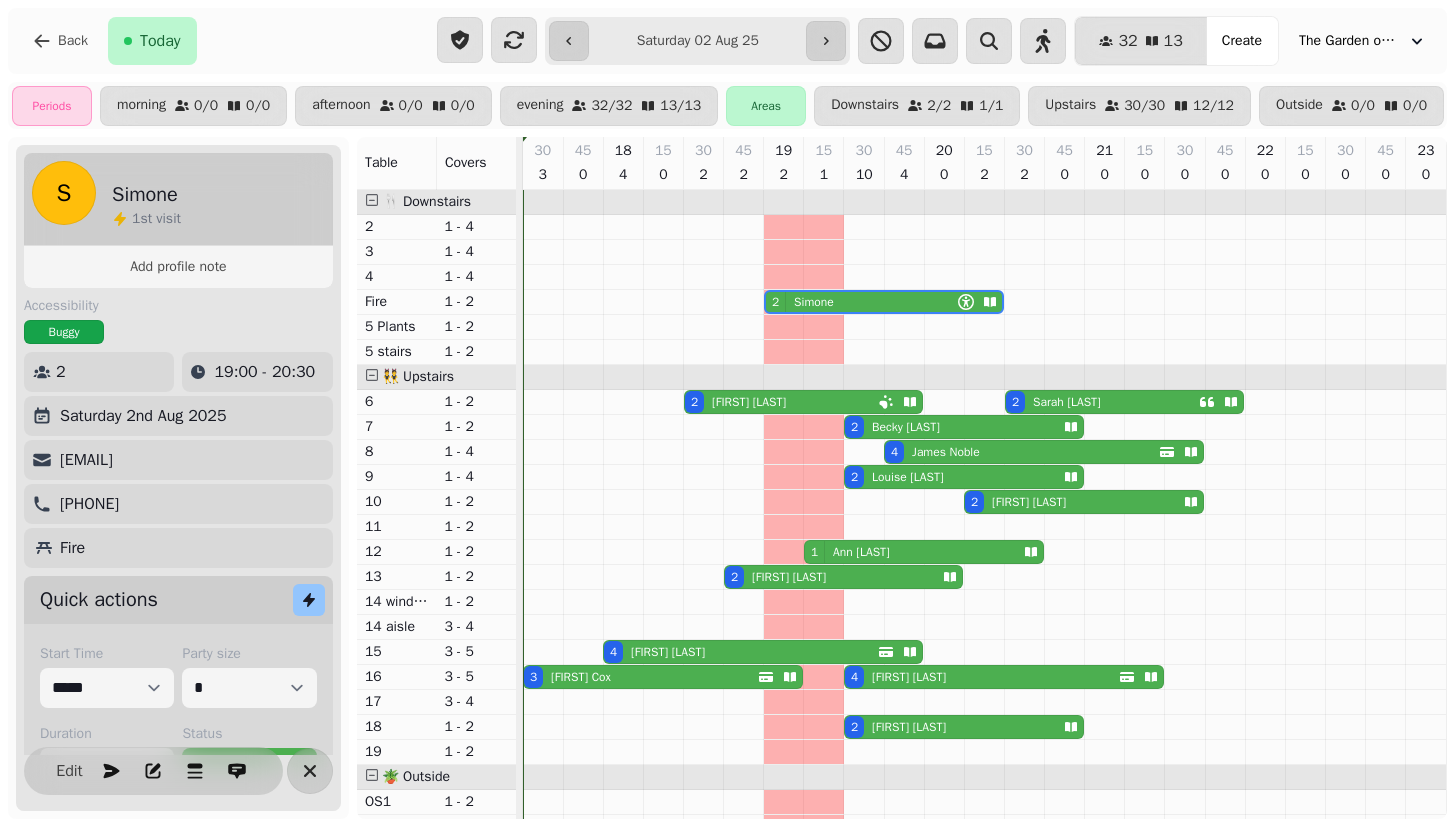 click on "2 [FIRST] [LAST]" at bounding box center (1102, 402) 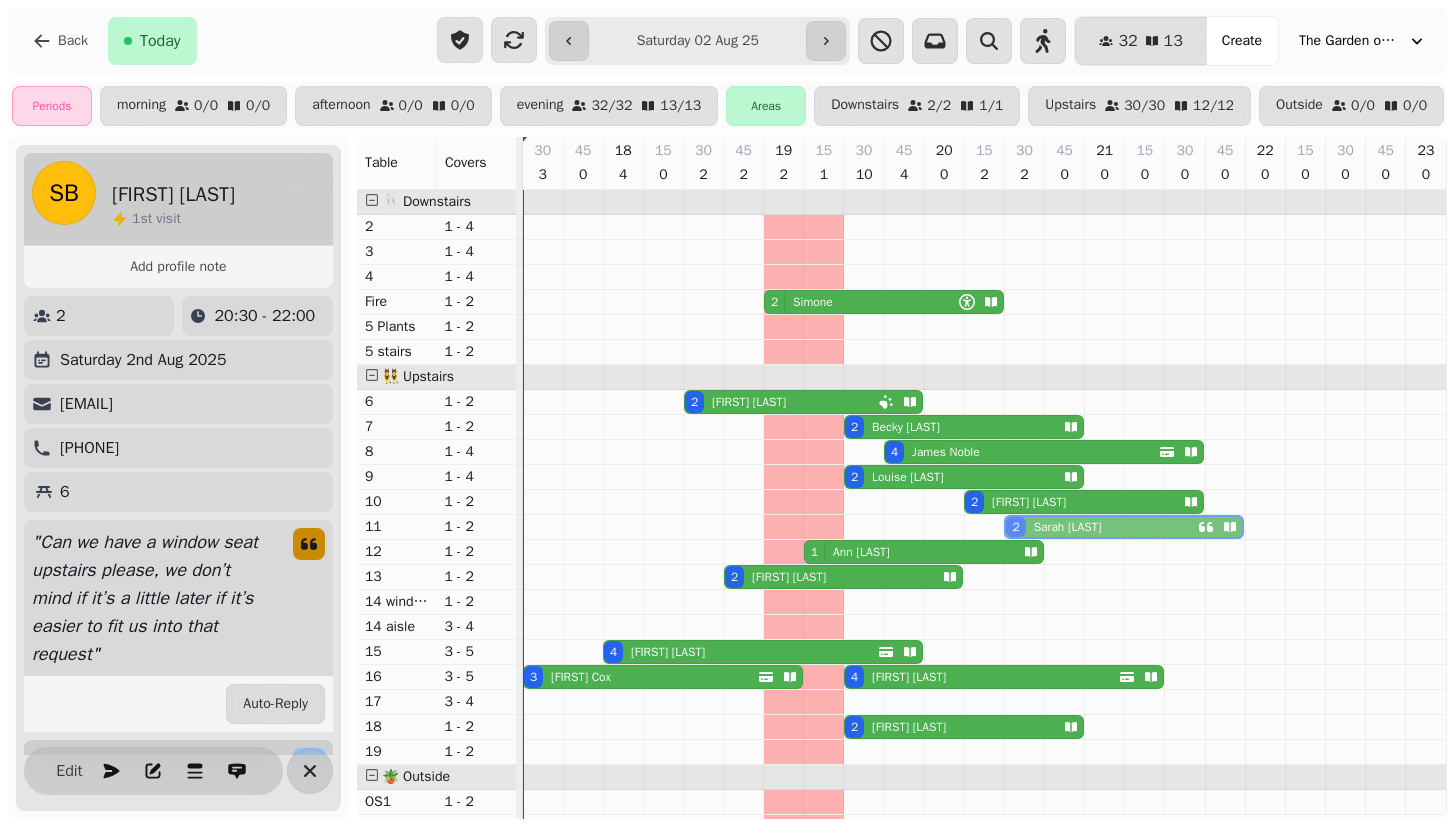 drag, startPoint x: 1148, startPoint y: 394, endPoint x: 1152, endPoint y: 514, distance: 120.06665 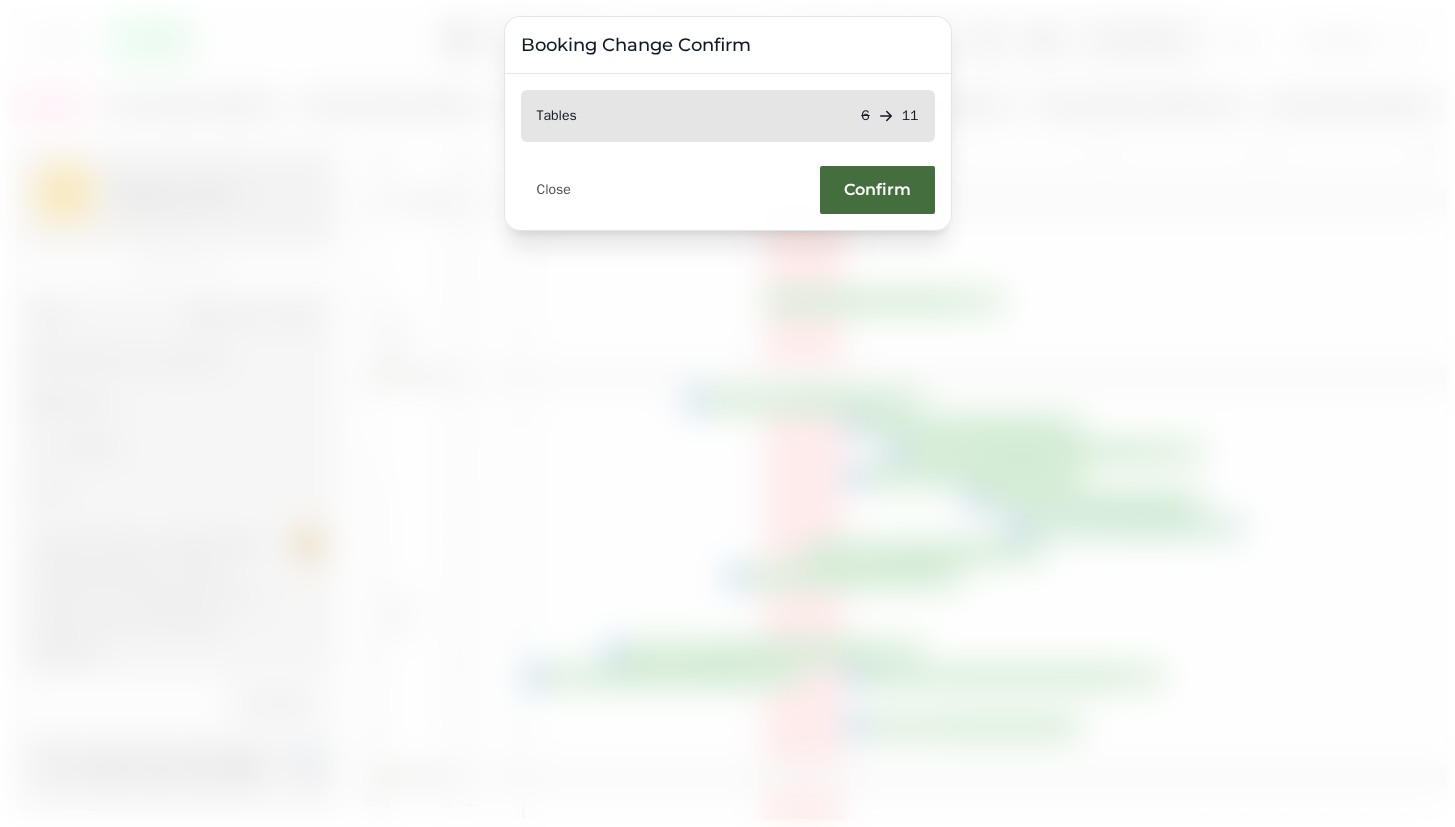 click on "Confirm" at bounding box center [877, 190] 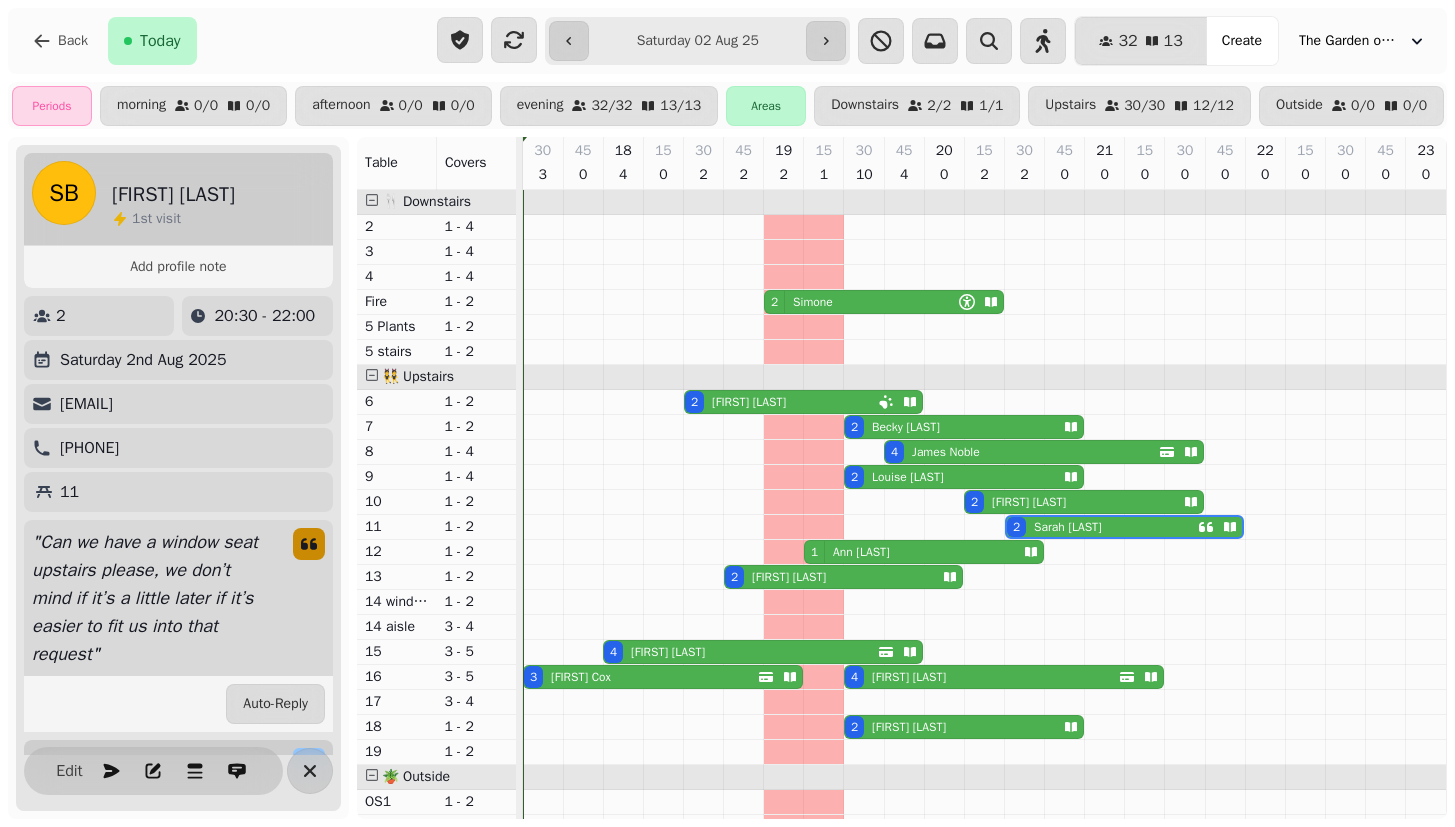 click on "2 [FIRST] [LAST]" at bounding box center [781, 402] 